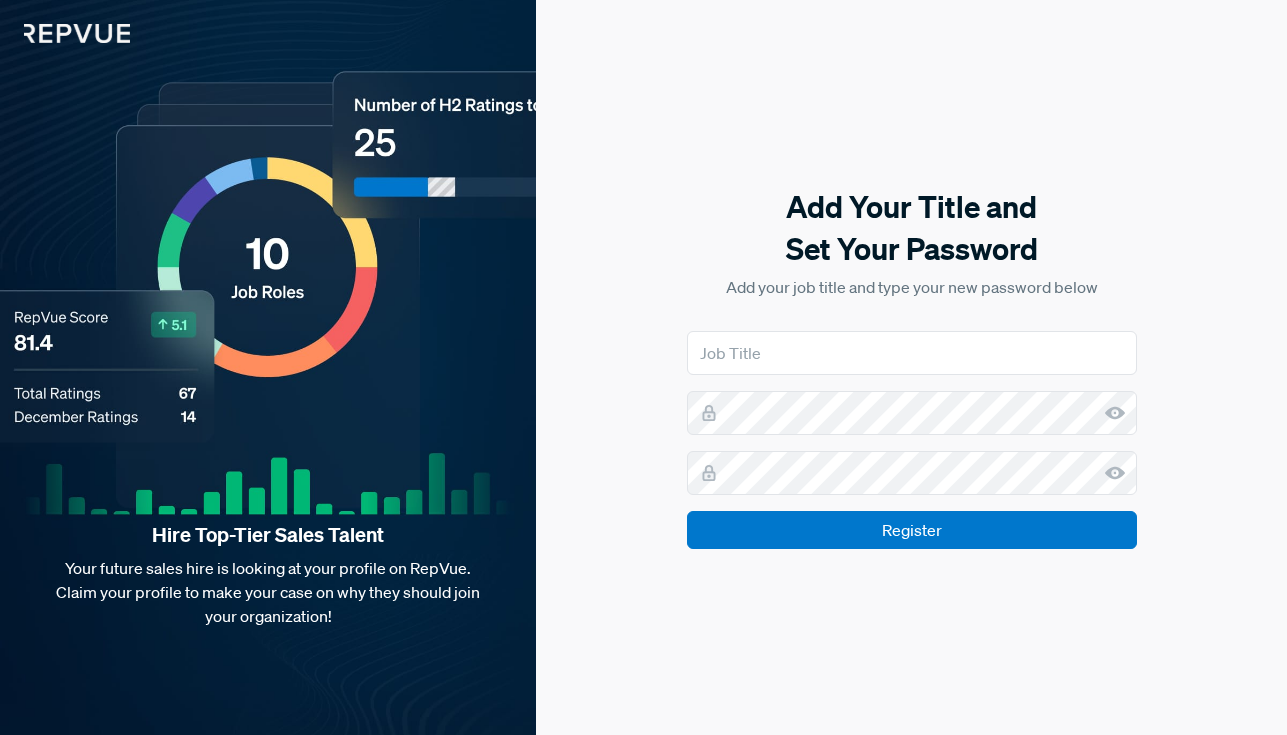 scroll, scrollTop: 0, scrollLeft: 0, axis: both 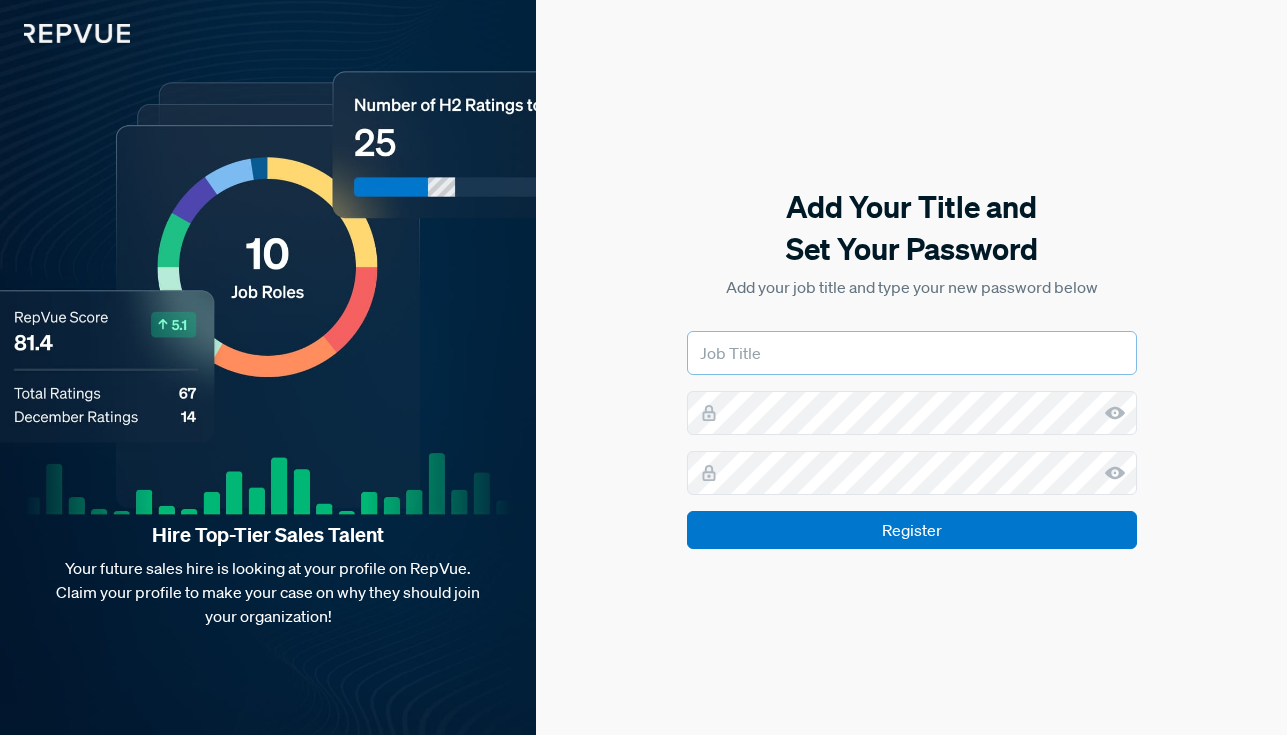 type on "Employer Brand@" 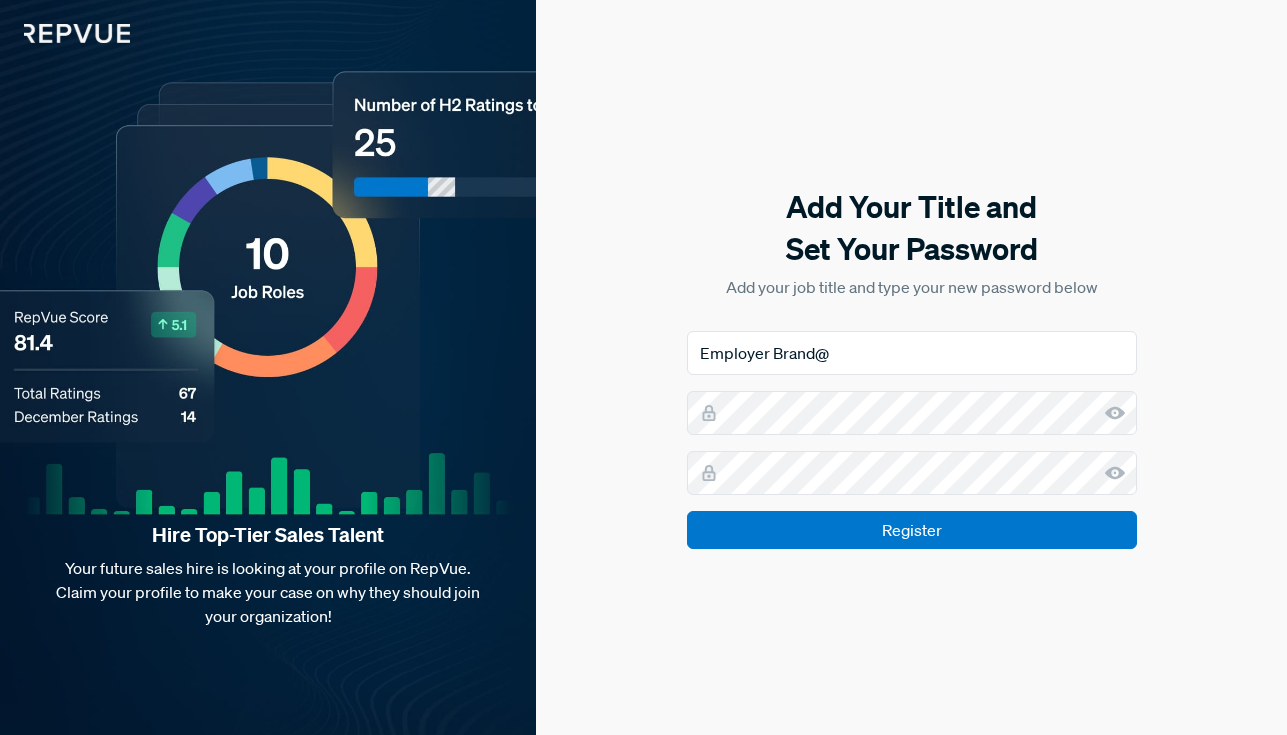 click 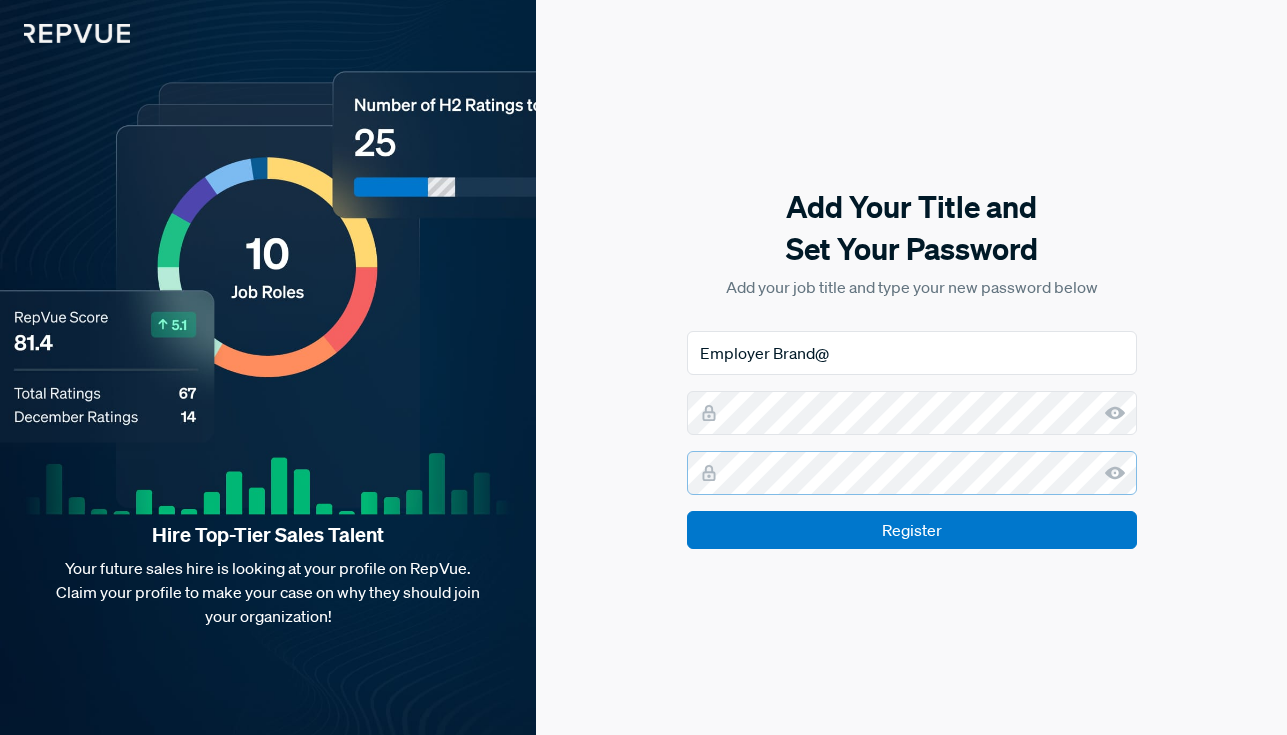 click on "Register" at bounding box center [912, 530] 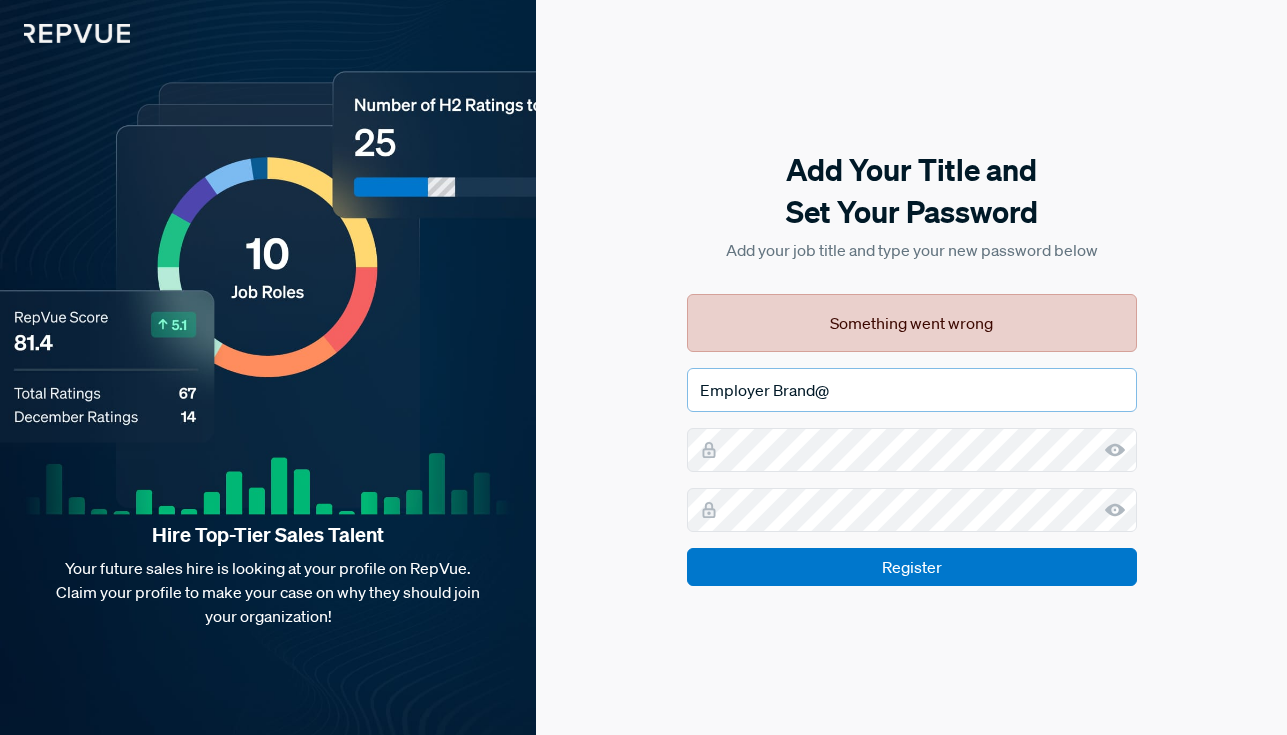 click on "Employer Brand@" at bounding box center (912, 390) 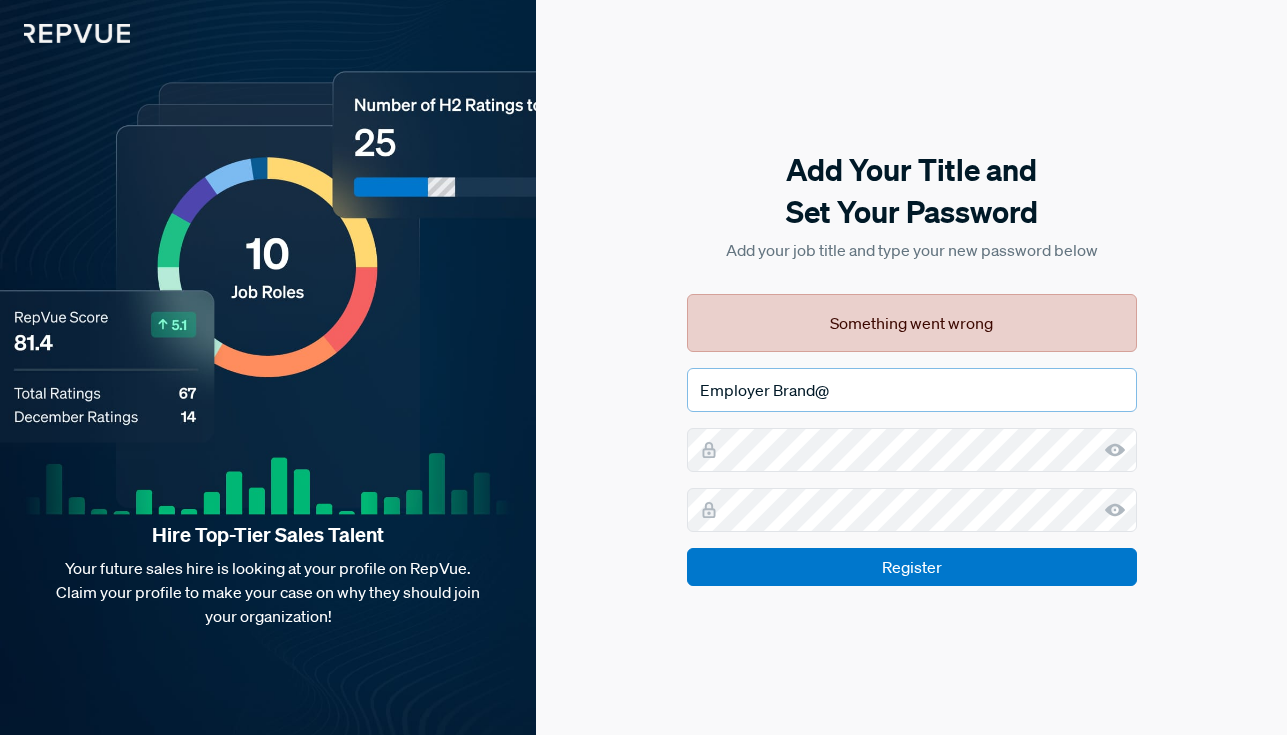 click on "Employer Brand@" at bounding box center [912, 390] 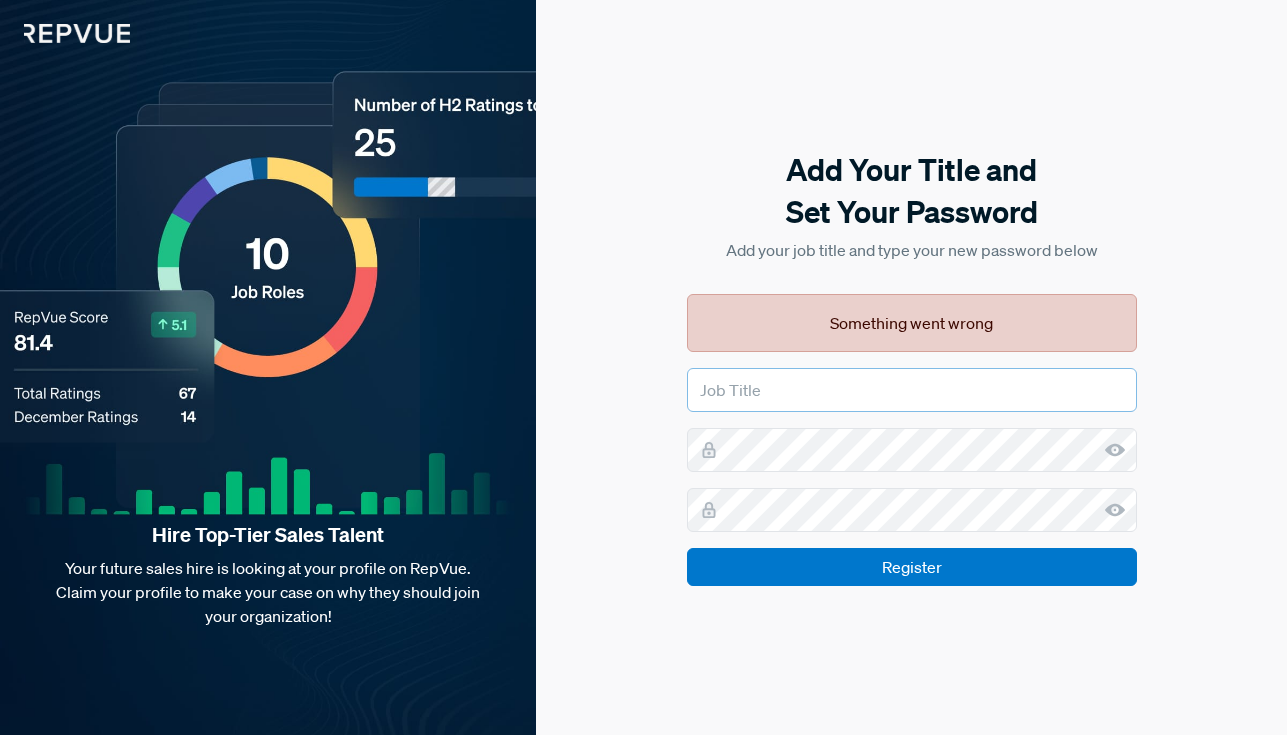 type 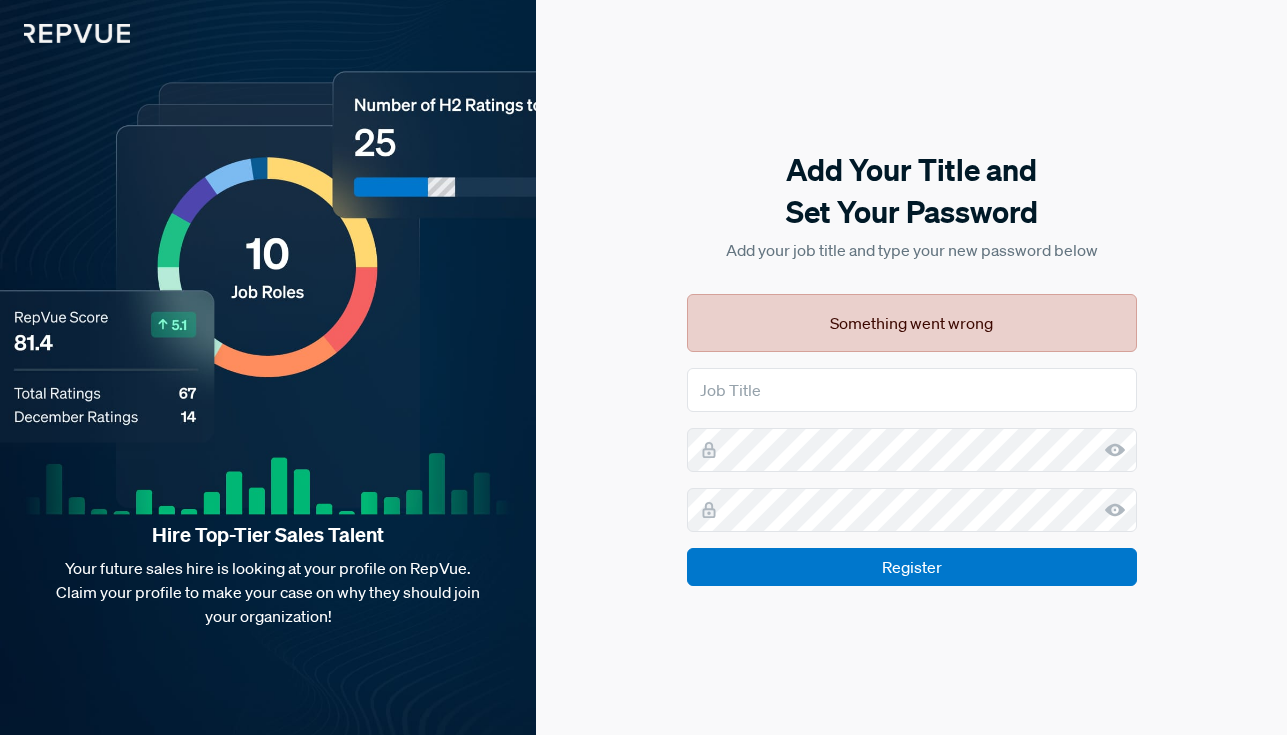 click on "Add Your Title and   Set Your Password   Add your job title and type your new password below Something went wrong Register" at bounding box center [911, 367] 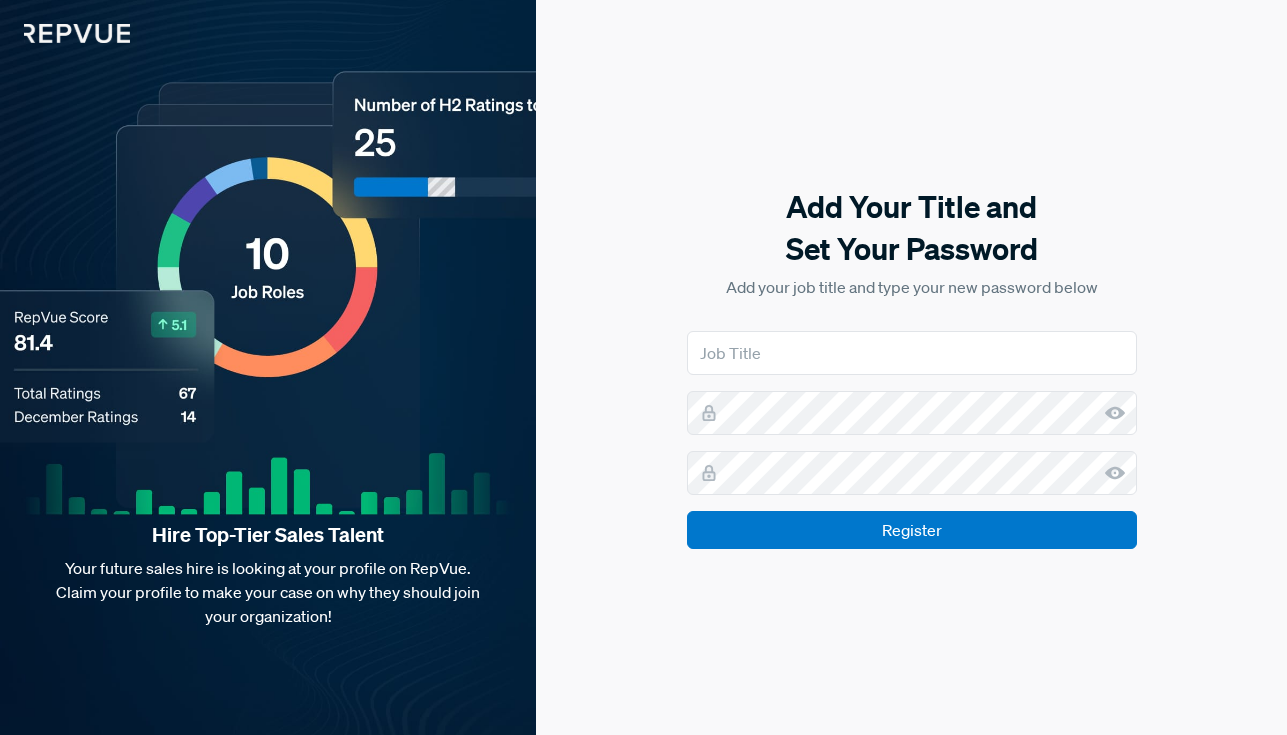 scroll, scrollTop: 0, scrollLeft: 0, axis: both 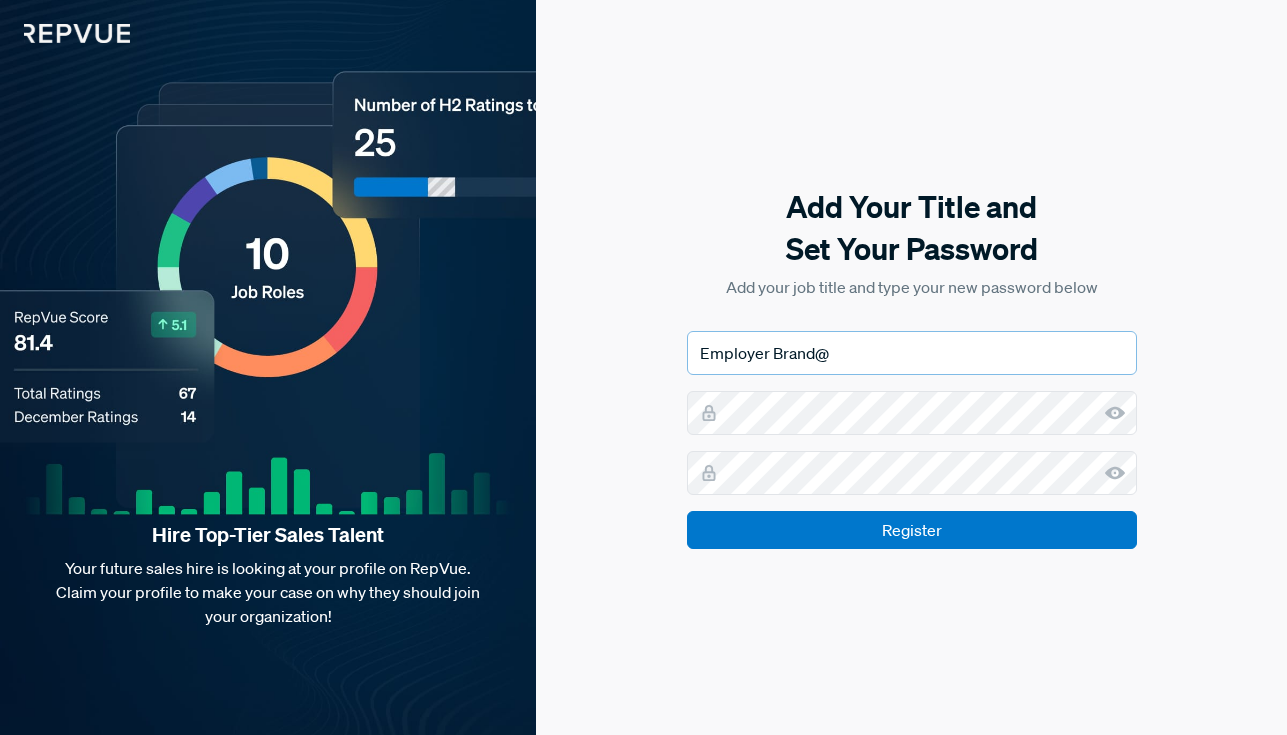 click on "Employer Brand@" at bounding box center [912, 353] 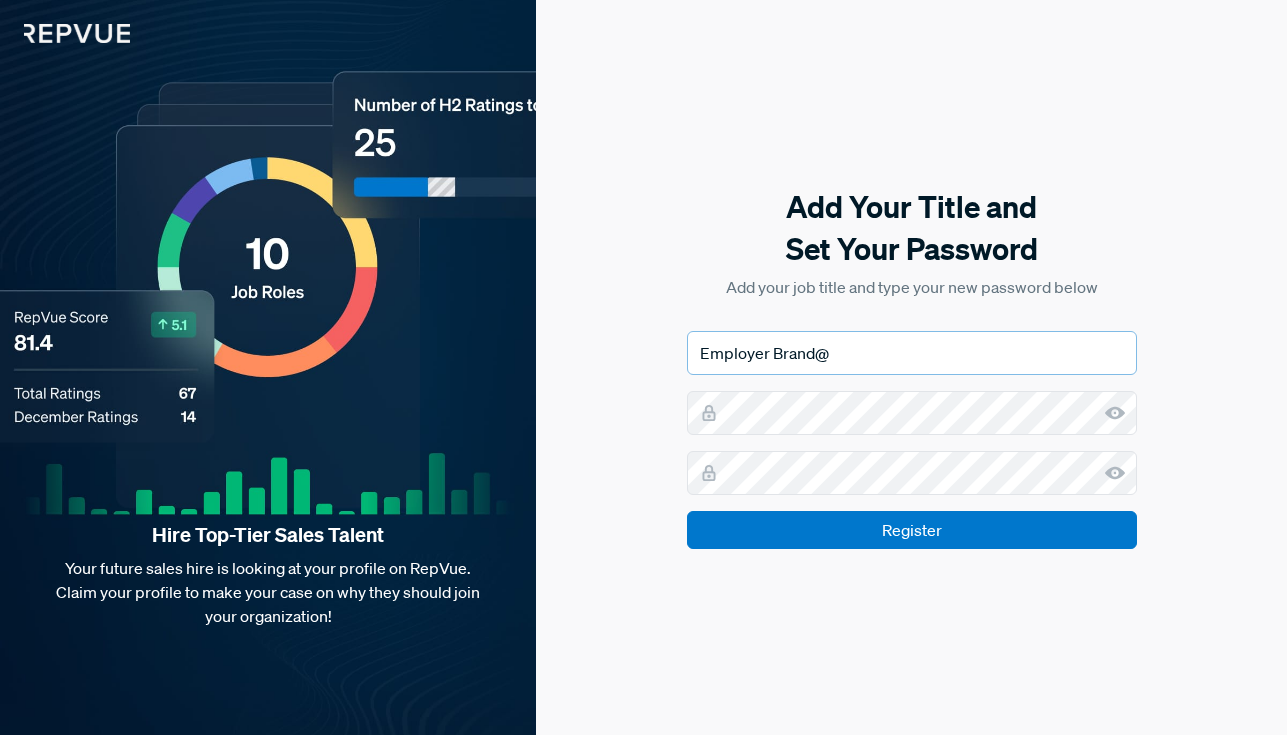 click on "Employer Brand@" at bounding box center [912, 353] 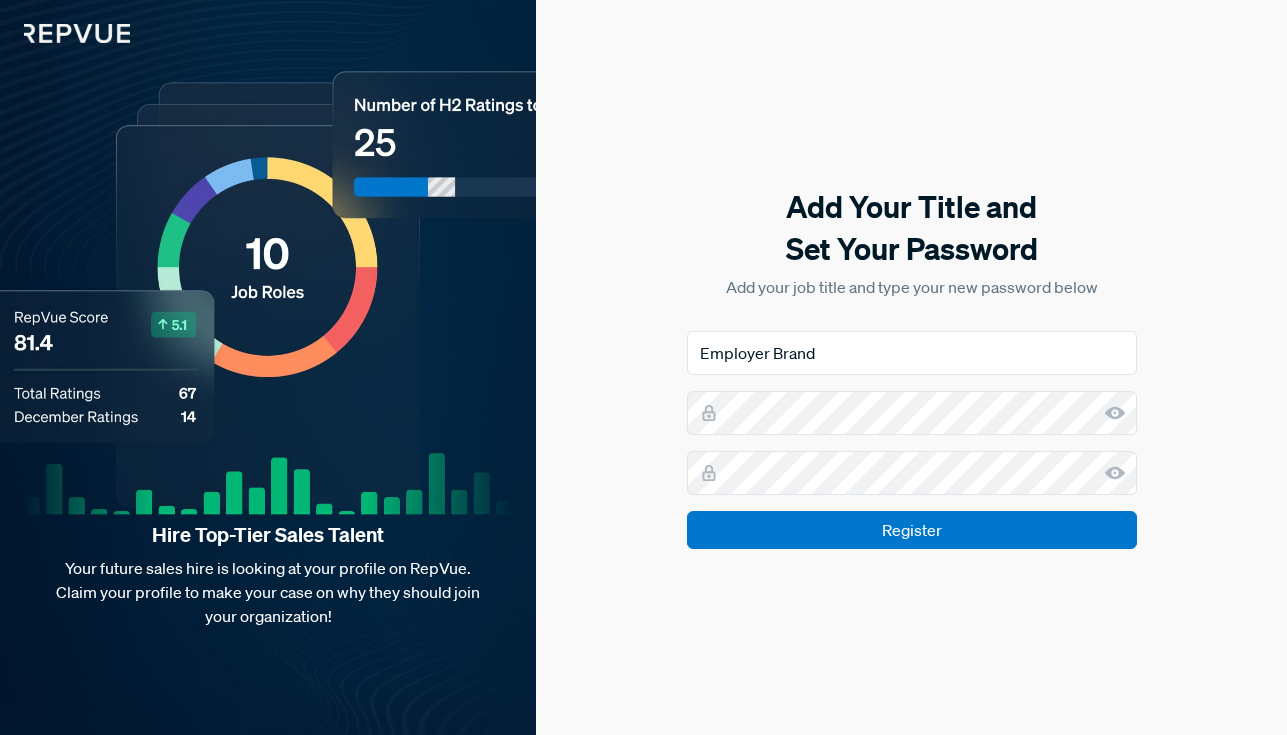 click on "Add Your Title and   Set Your Password   Add your job title and type your new password below Employer Brand Register" at bounding box center [911, 367] 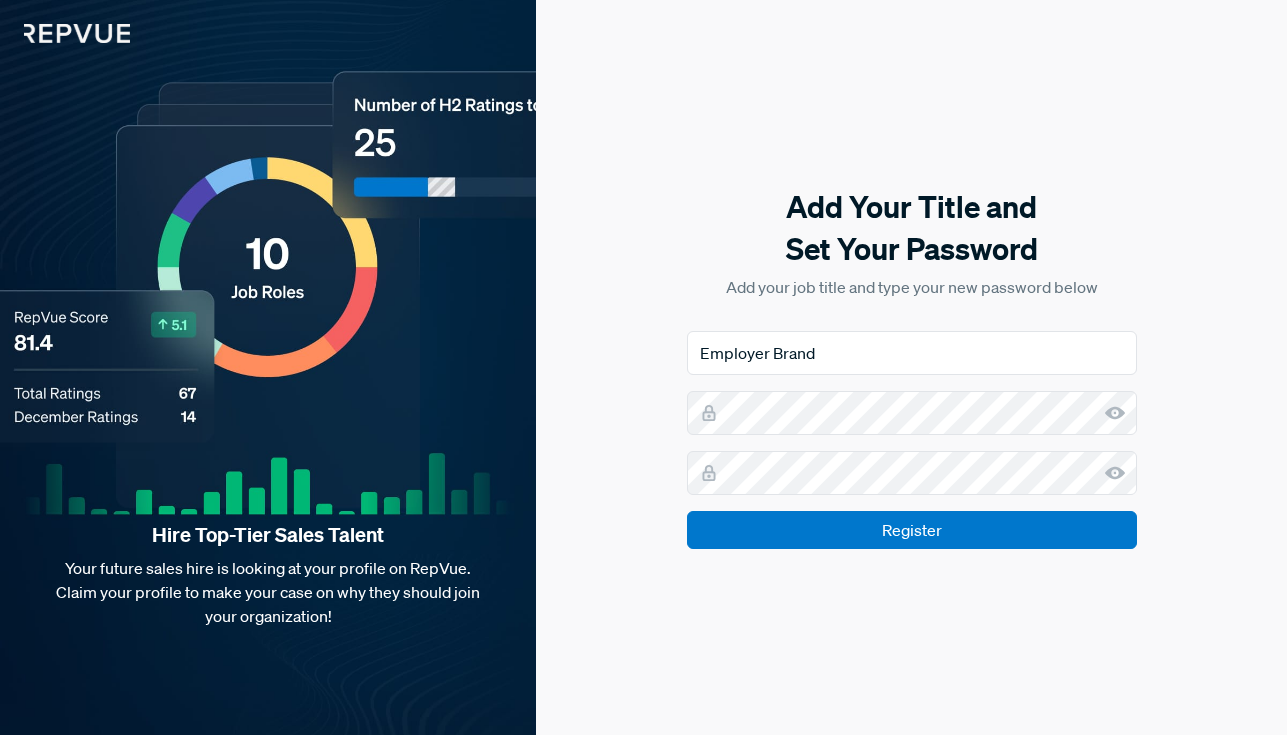 click 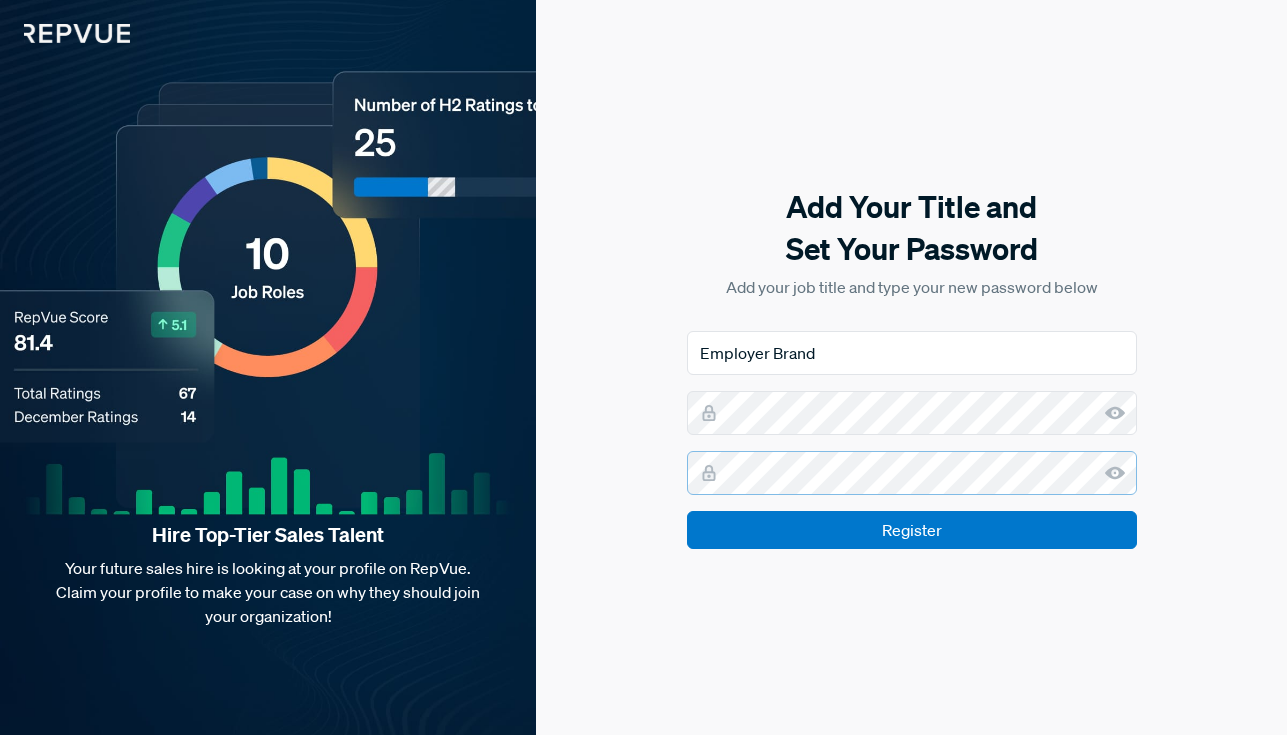 click on "Register" at bounding box center [912, 530] 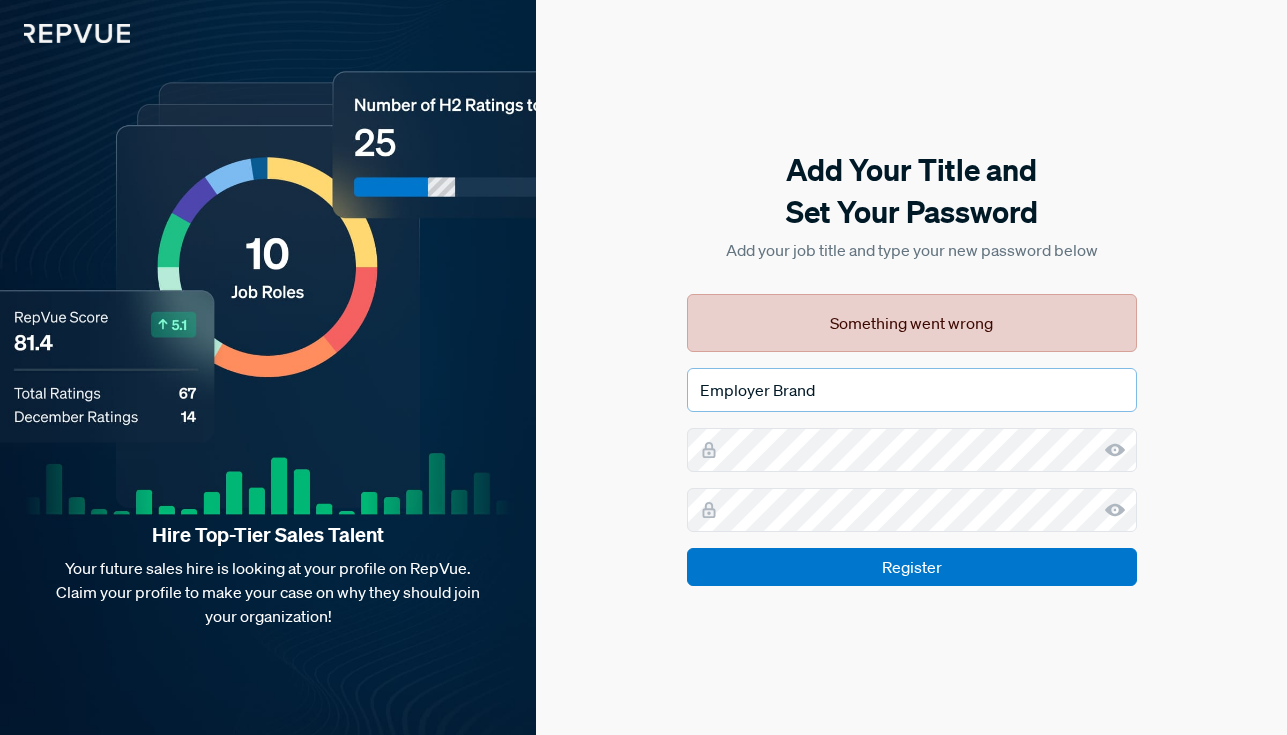 click on "Employer Brand" at bounding box center (912, 390) 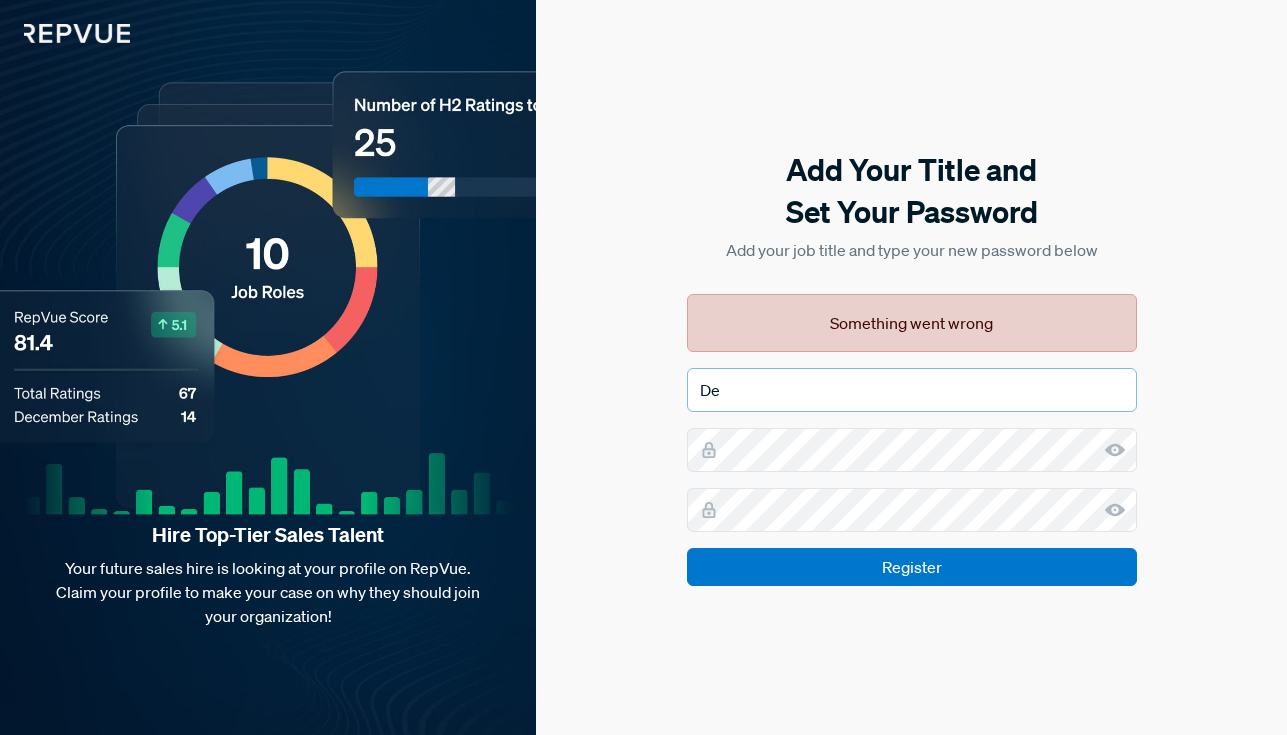 type on "D" 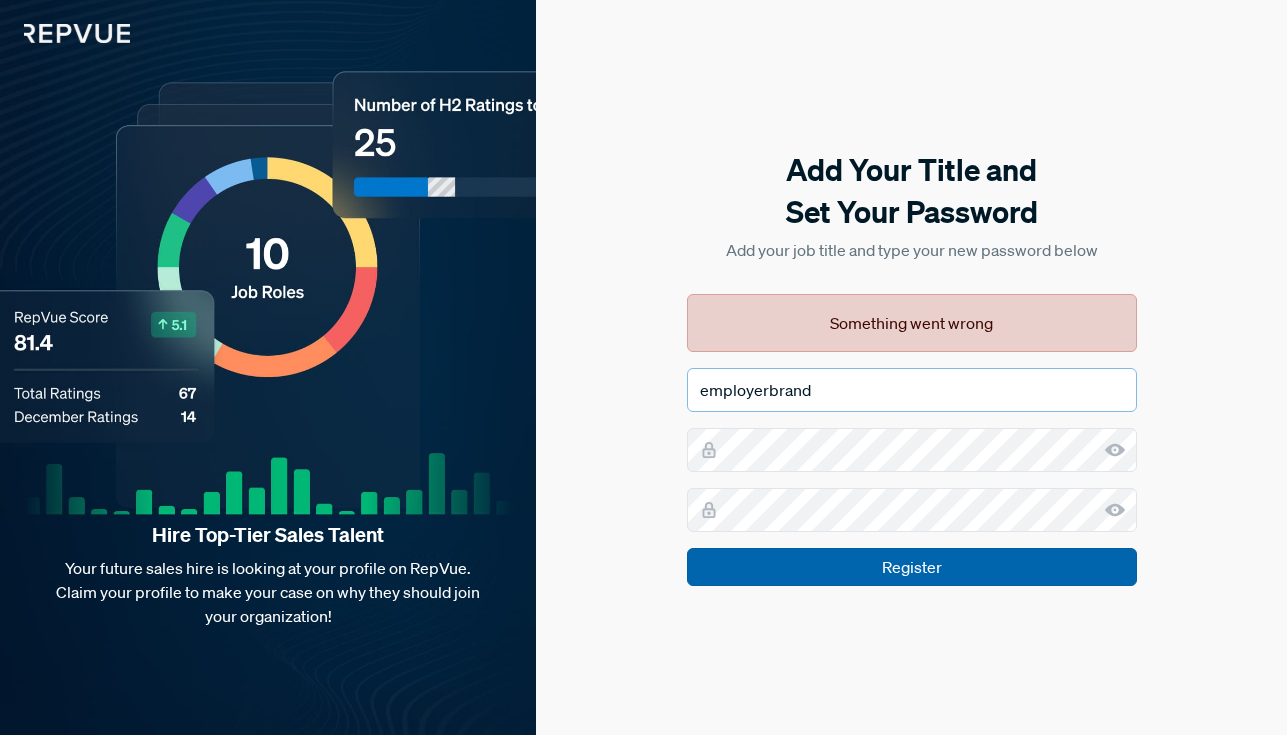 type on "employerbrand" 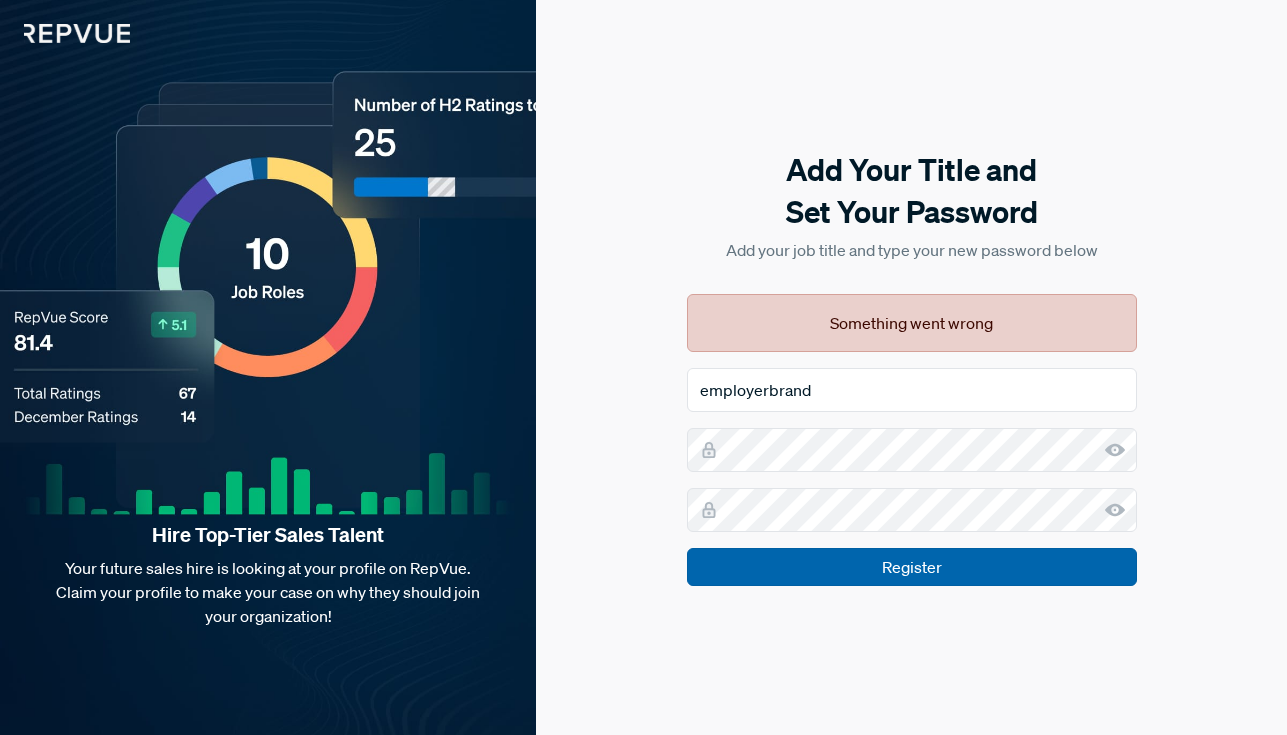 click on "Register" at bounding box center (912, 567) 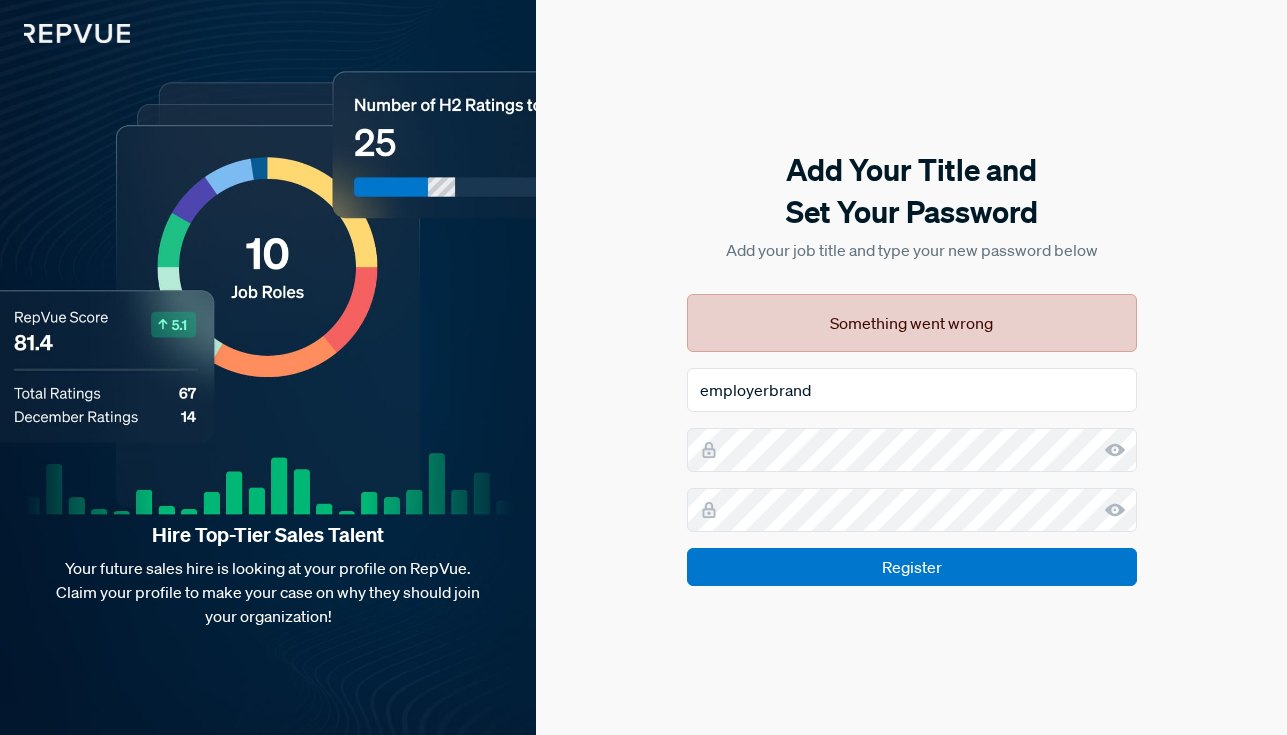 click on "Register" at bounding box center [912, 567] 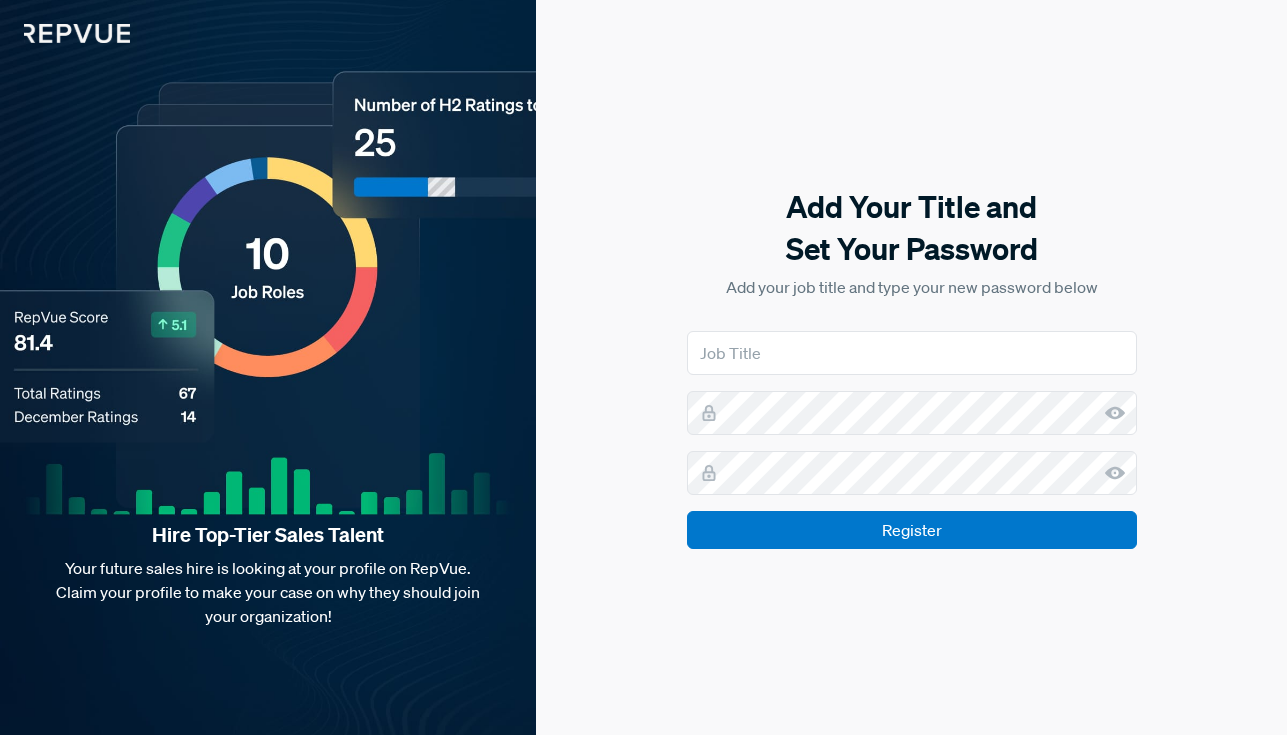 scroll, scrollTop: 0, scrollLeft: 0, axis: both 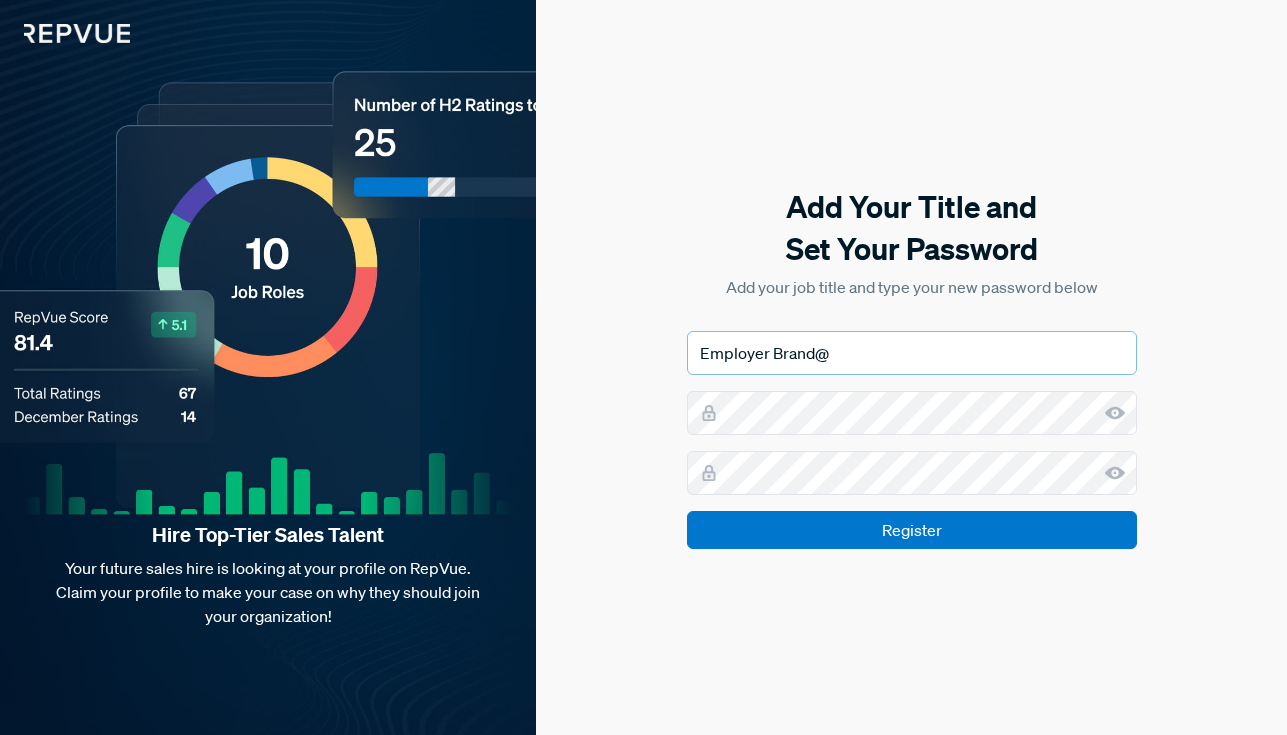click on "Employer Brand@" at bounding box center [912, 353] 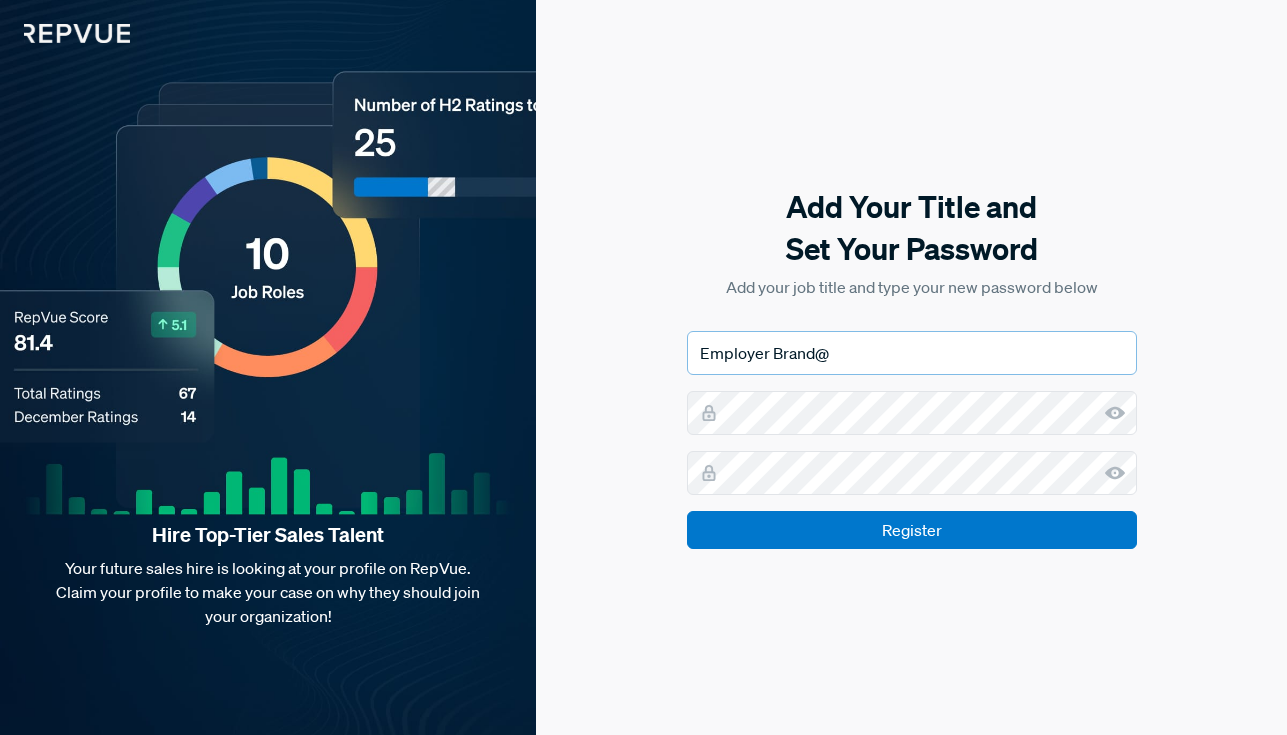 click on "Employer Brand@" at bounding box center [912, 353] 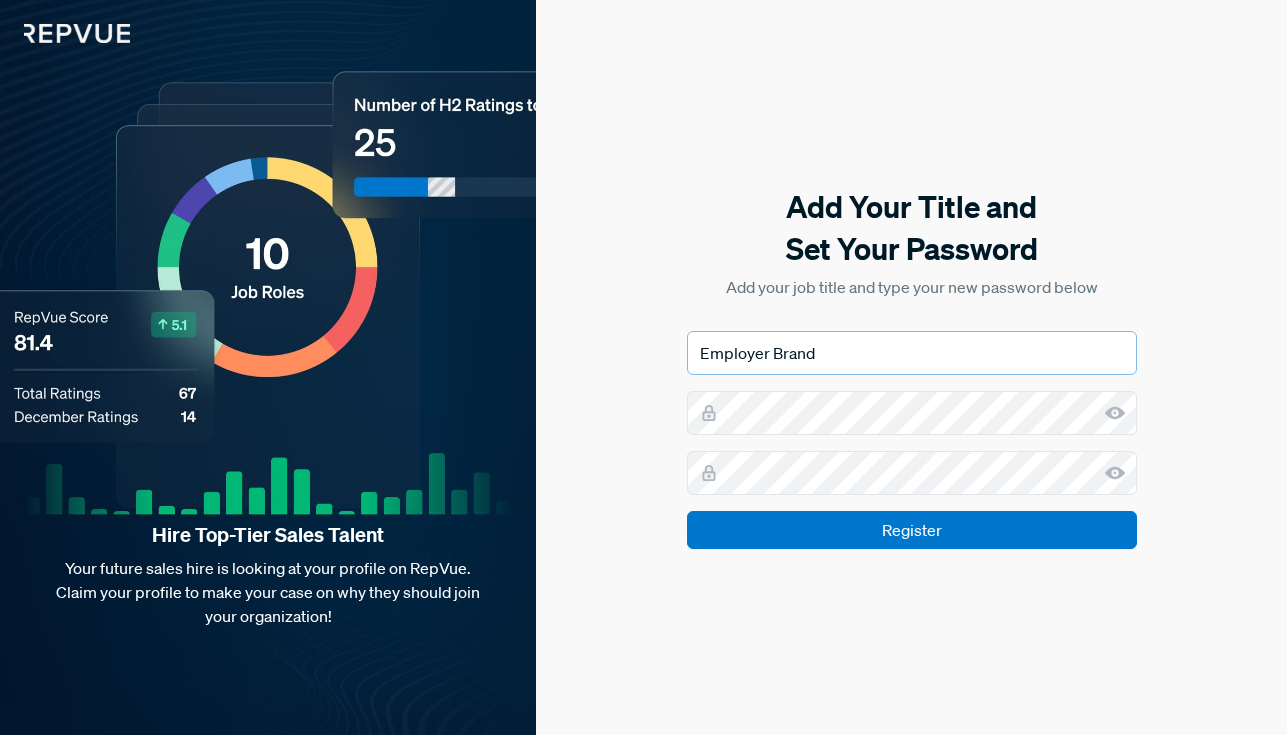 type on "Employer Brand" 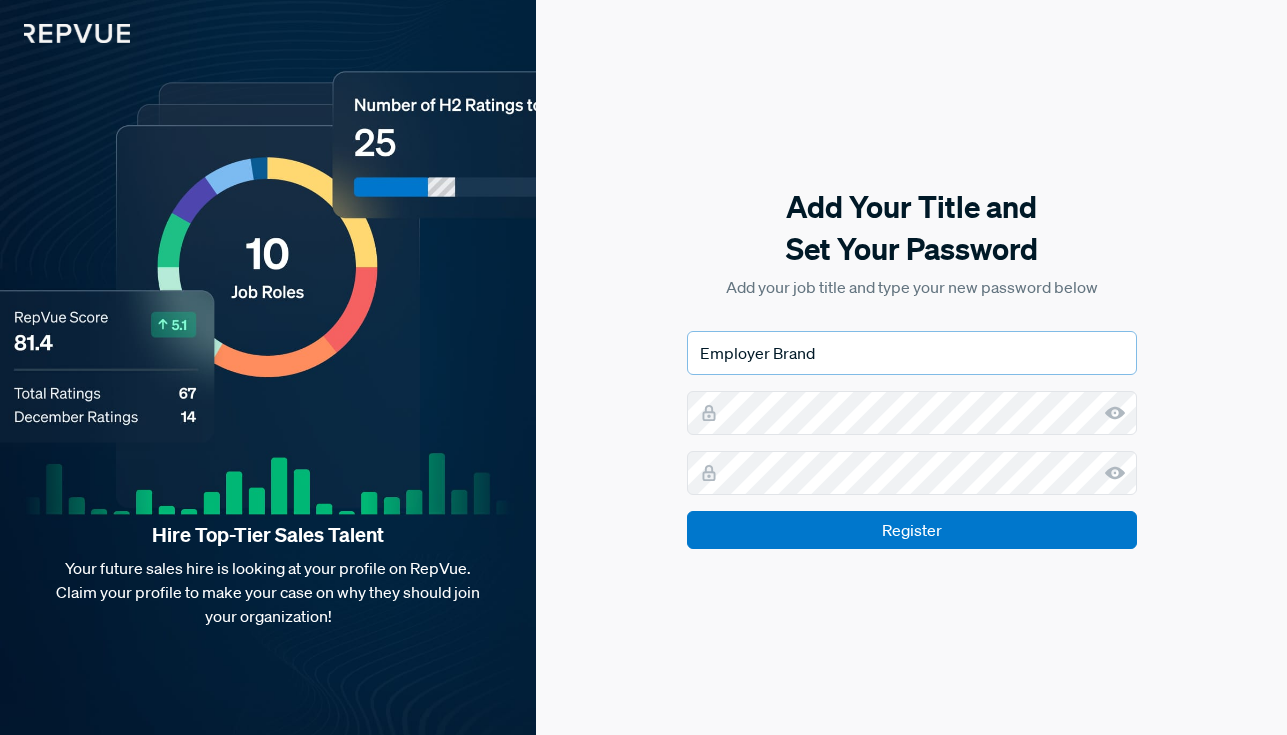click on "Employer Brand" at bounding box center (912, 353) 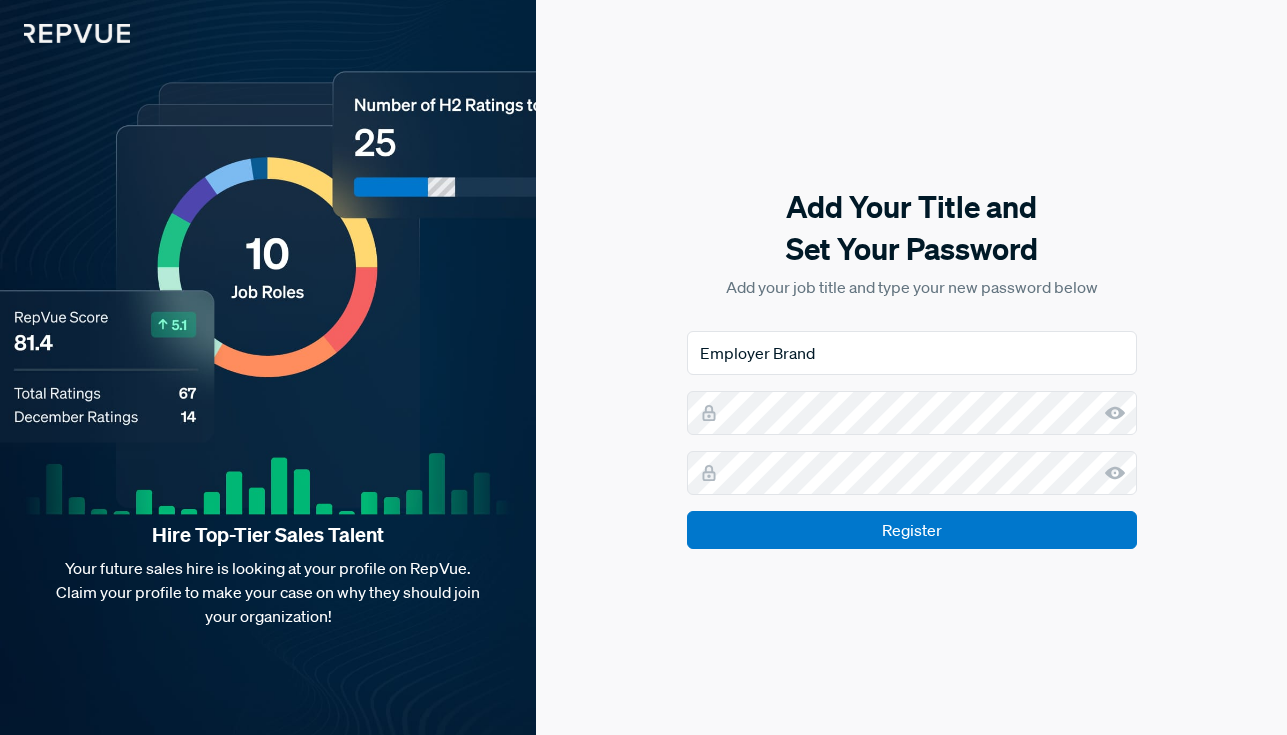 click 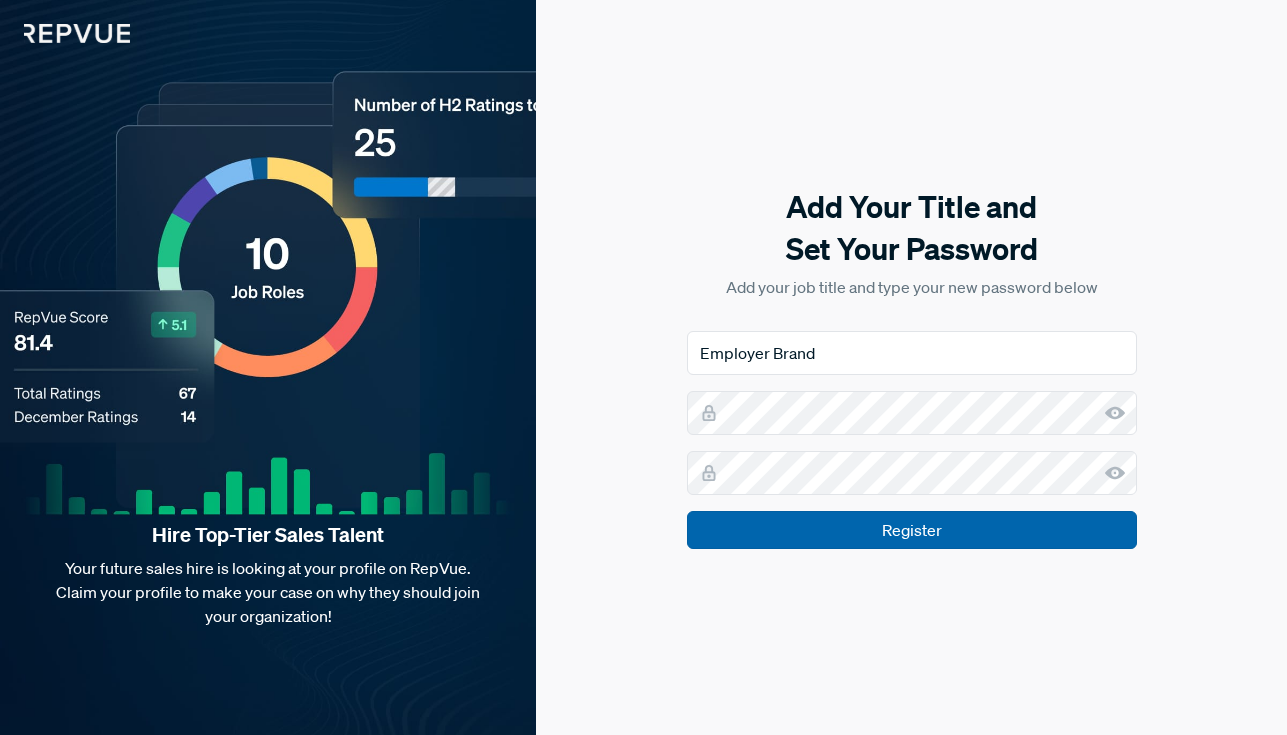 click on "Register" at bounding box center (912, 530) 